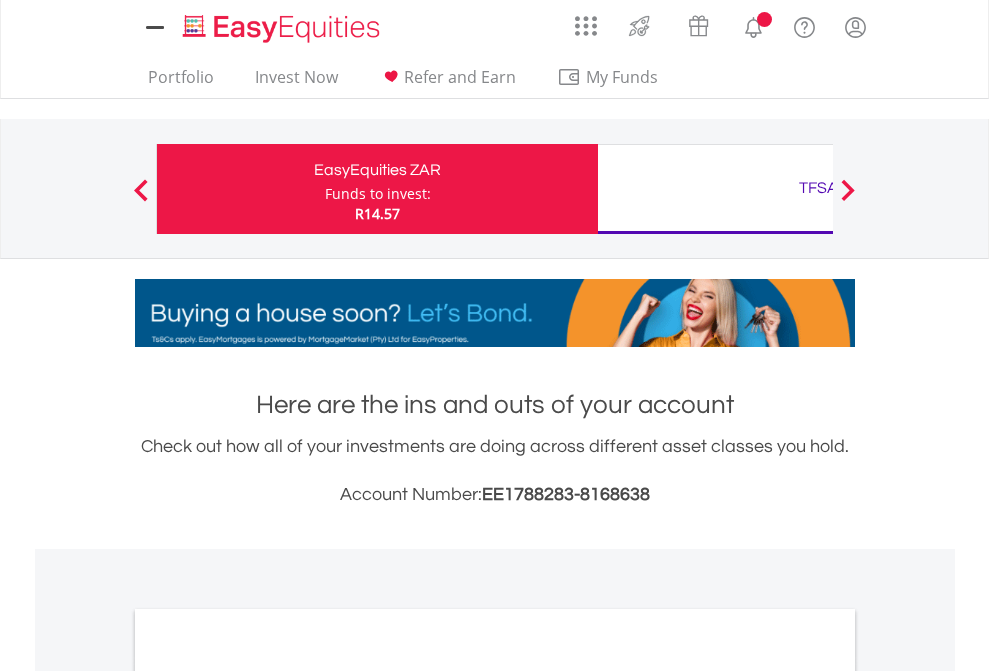 scroll, scrollTop: 0, scrollLeft: 0, axis: both 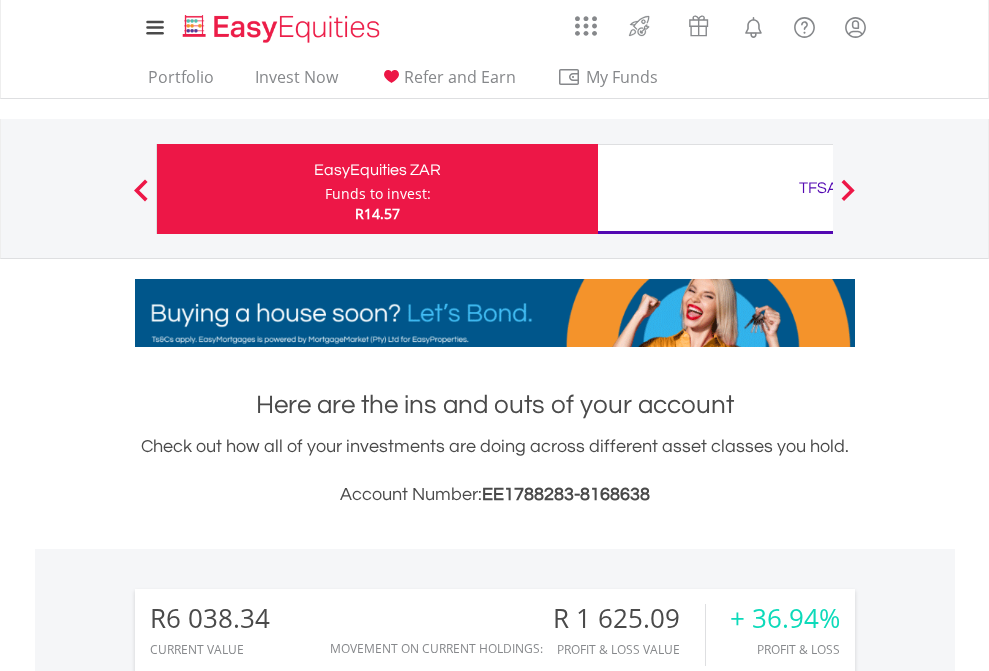 click on "Funds to invest:" at bounding box center [378, 194] 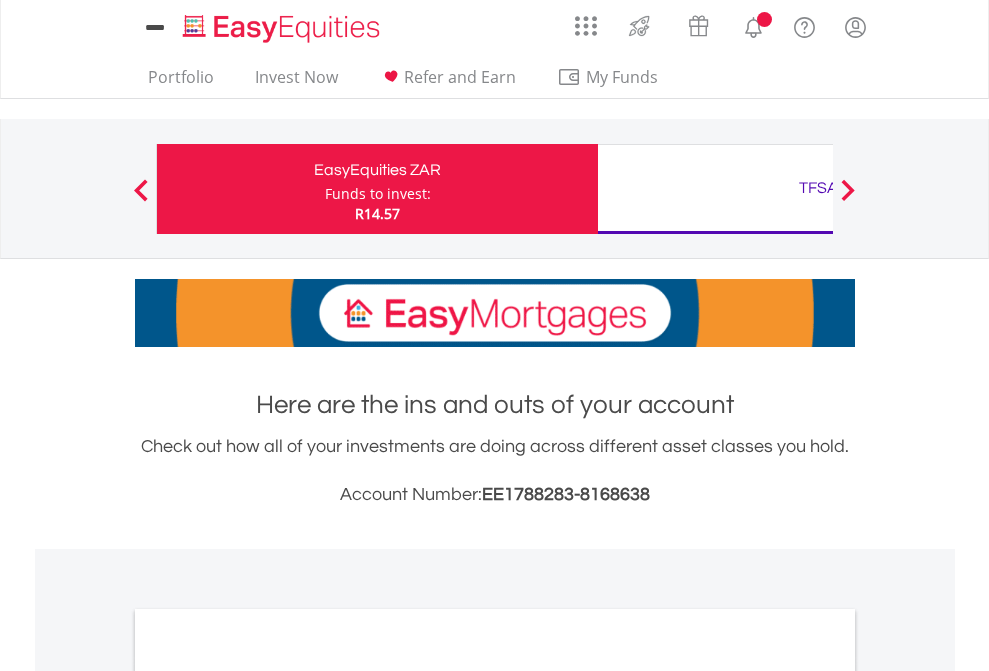 scroll, scrollTop: 0, scrollLeft: 0, axis: both 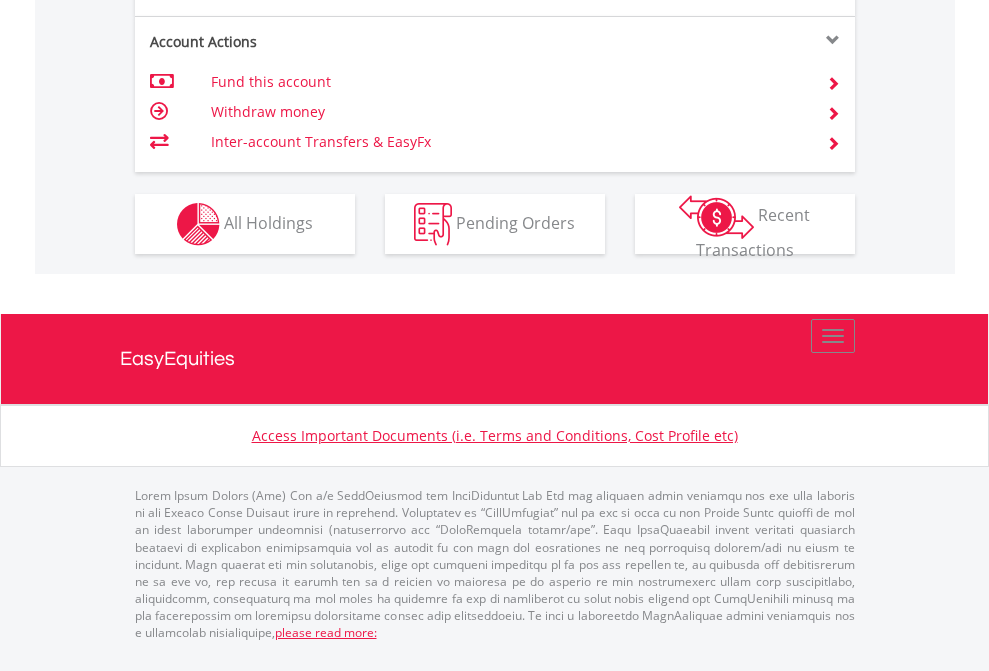 click on "Investment types" at bounding box center [706, -337] 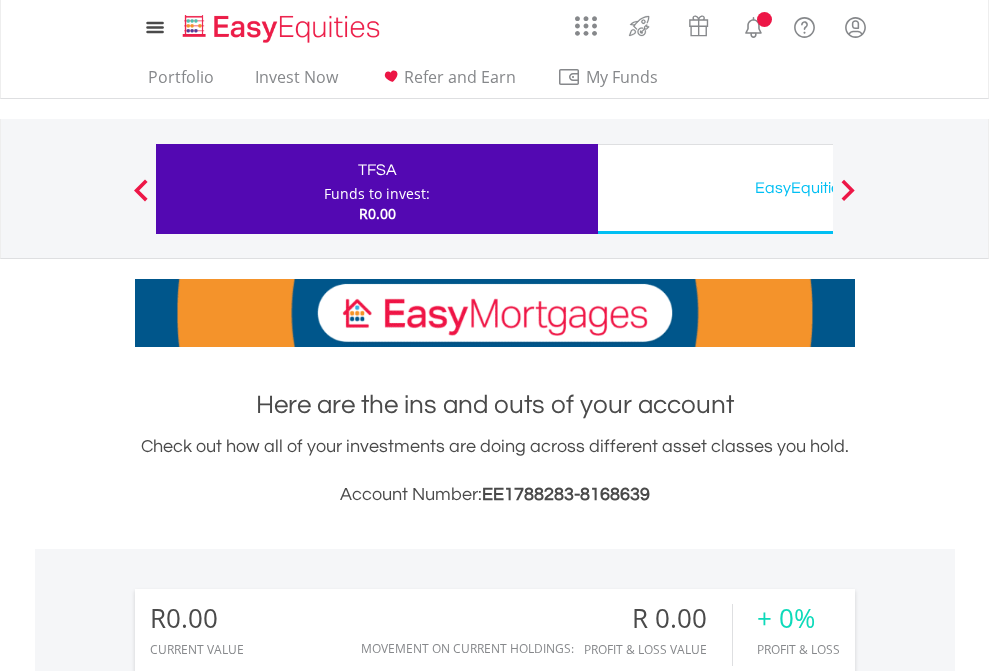 scroll, scrollTop: 0, scrollLeft: 0, axis: both 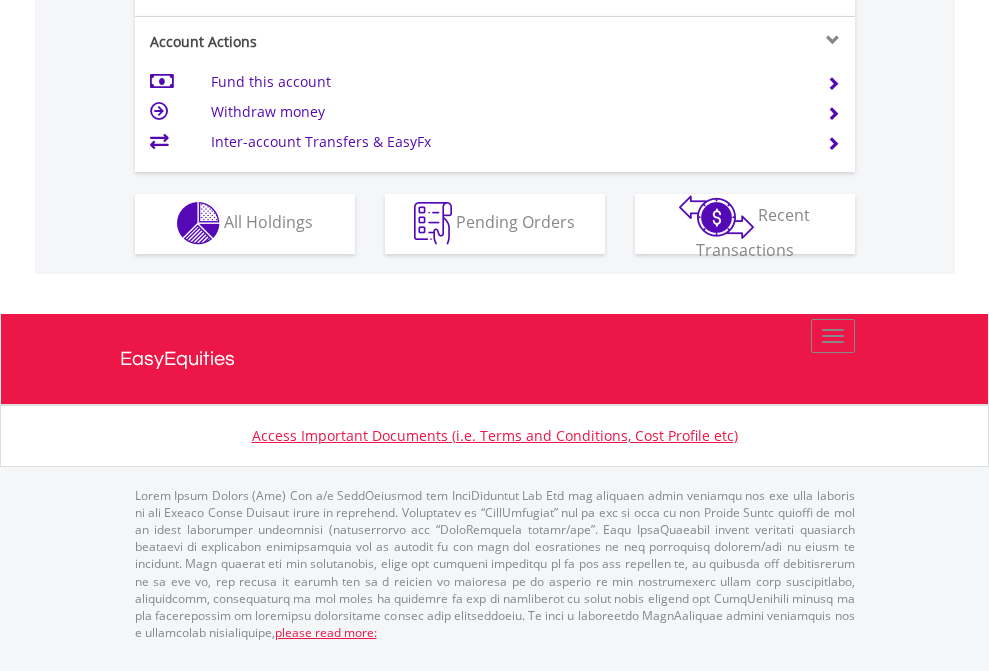 click on "Investment types" at bounding box center [706, -353] 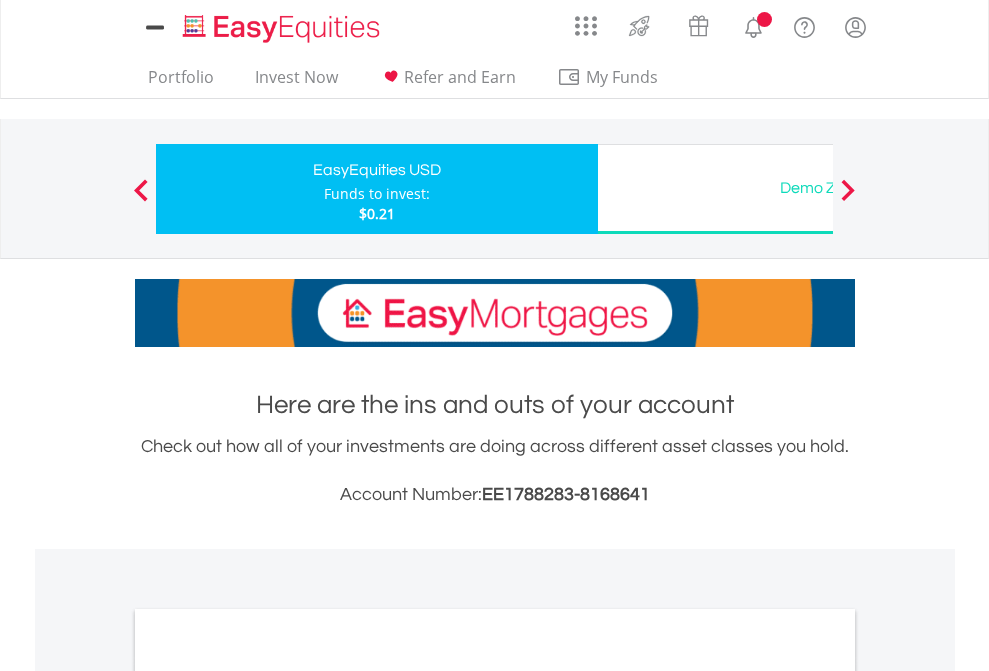 scroll, scrollTop: 0, scrollLeft: 0, axis: both 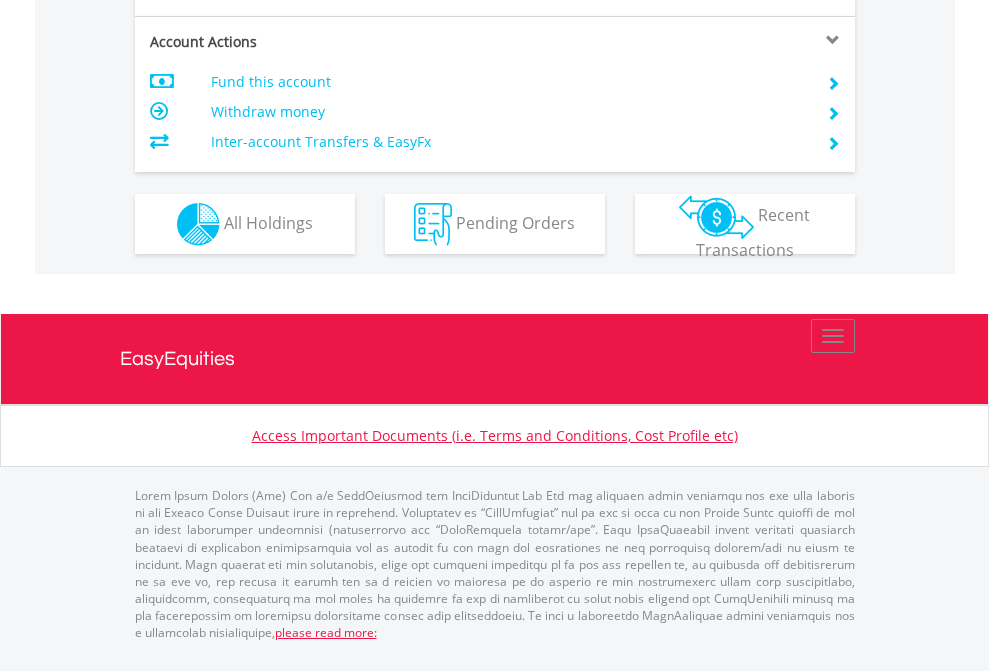 click on "Investment types" at bounding box center [706, -337] 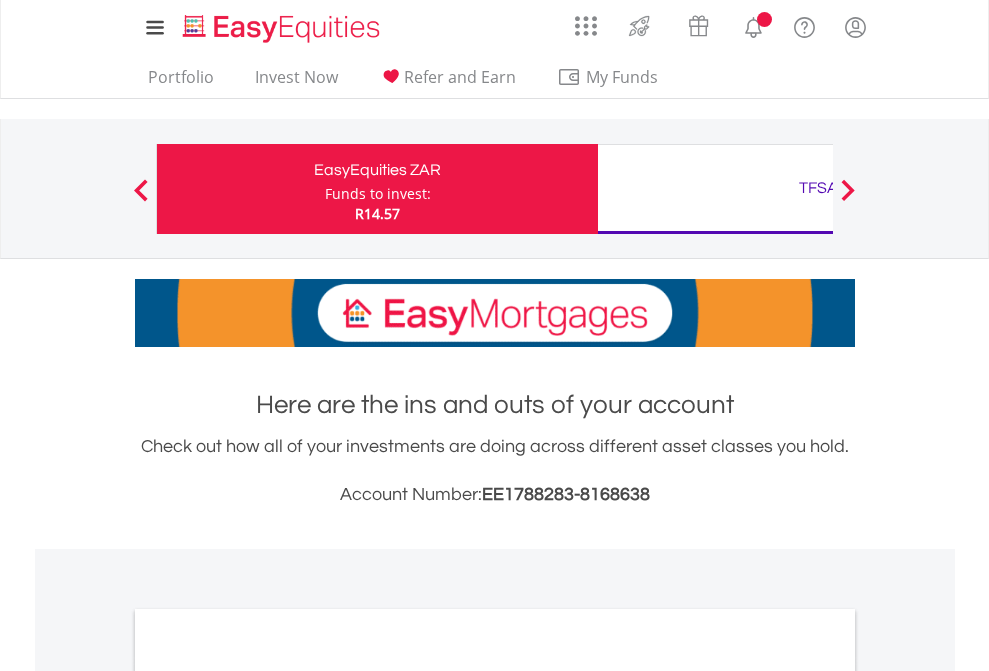 scroll, scrollTop: 0, scrollLeft: 0, axis: both 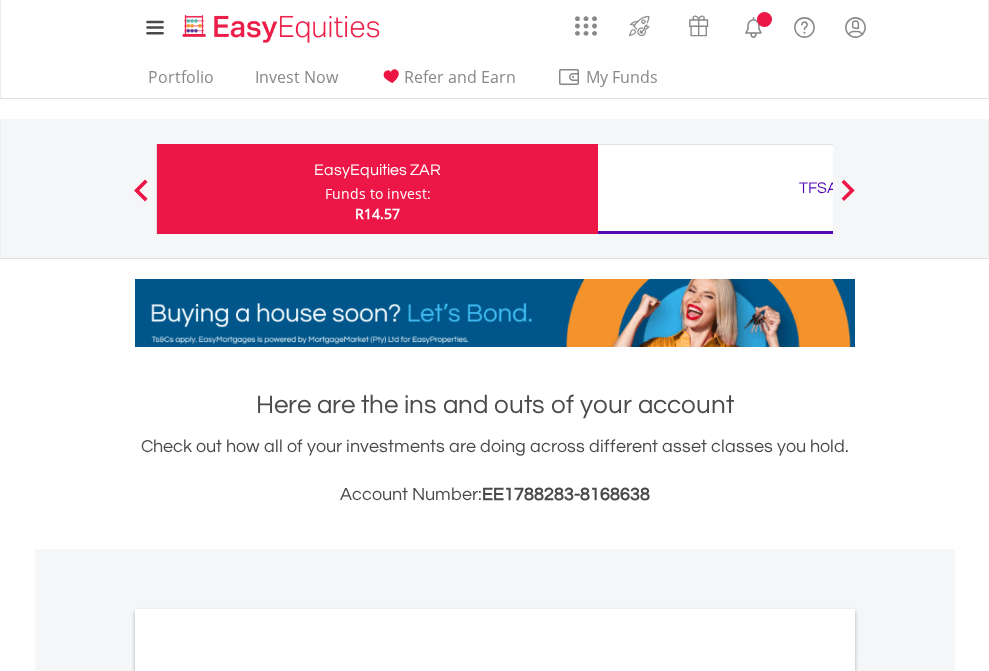 click on "All Holdings" at bounding box center (268, 1096) 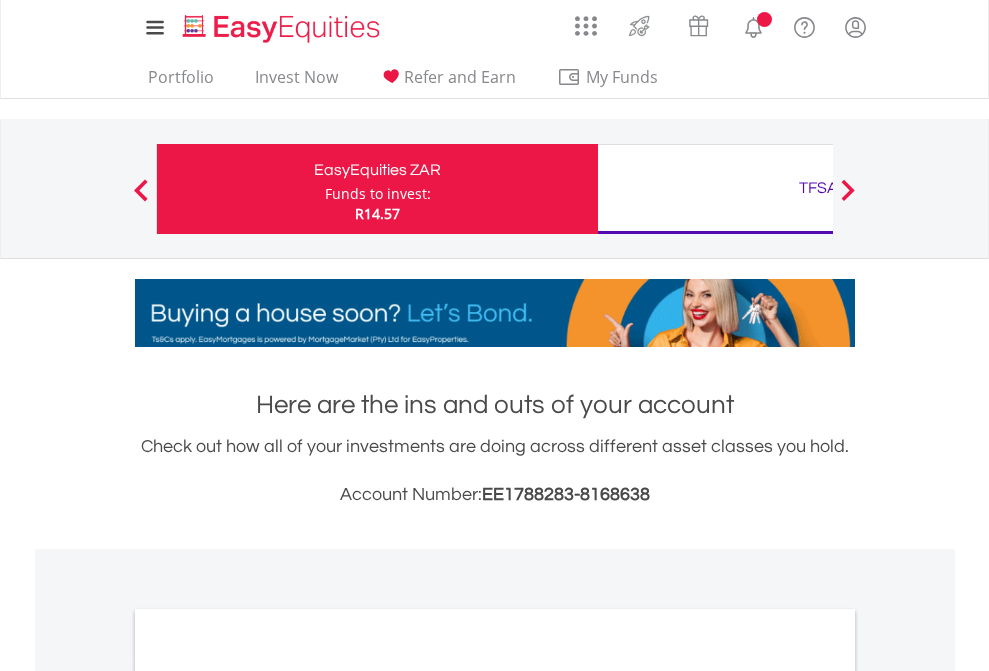 scroll, scrollTop: 1202, scrollLeft: 0, axis: vertical 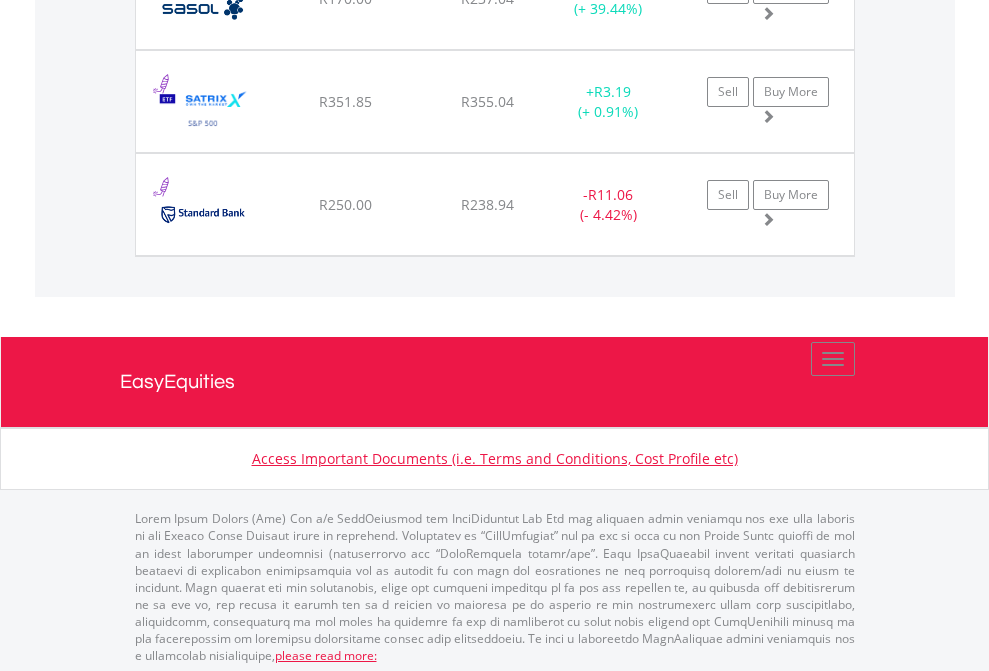 click on "TFSA" at bounding box center [818, -2156] 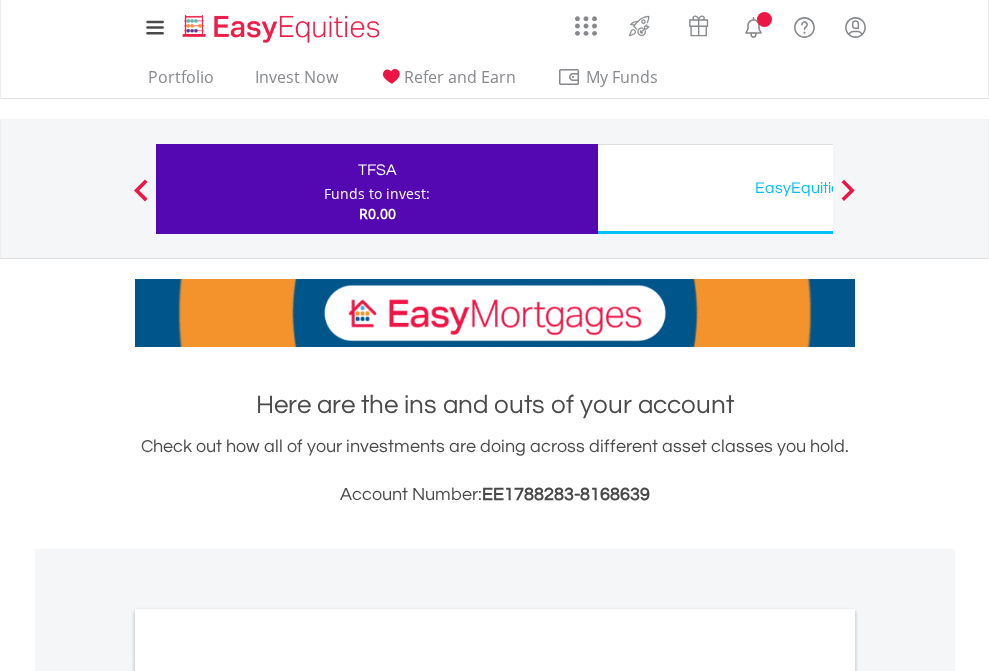 scroll, scrollTop: 0, scrollLeft: 0, axis: both 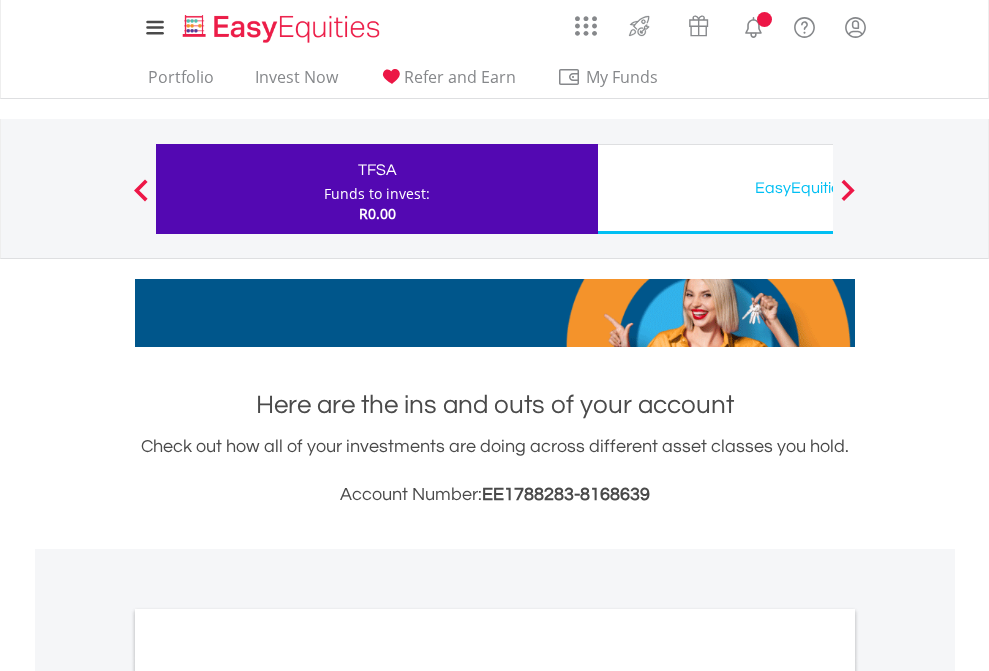 click on "All Holdings" at bounding box center (268, 1096) 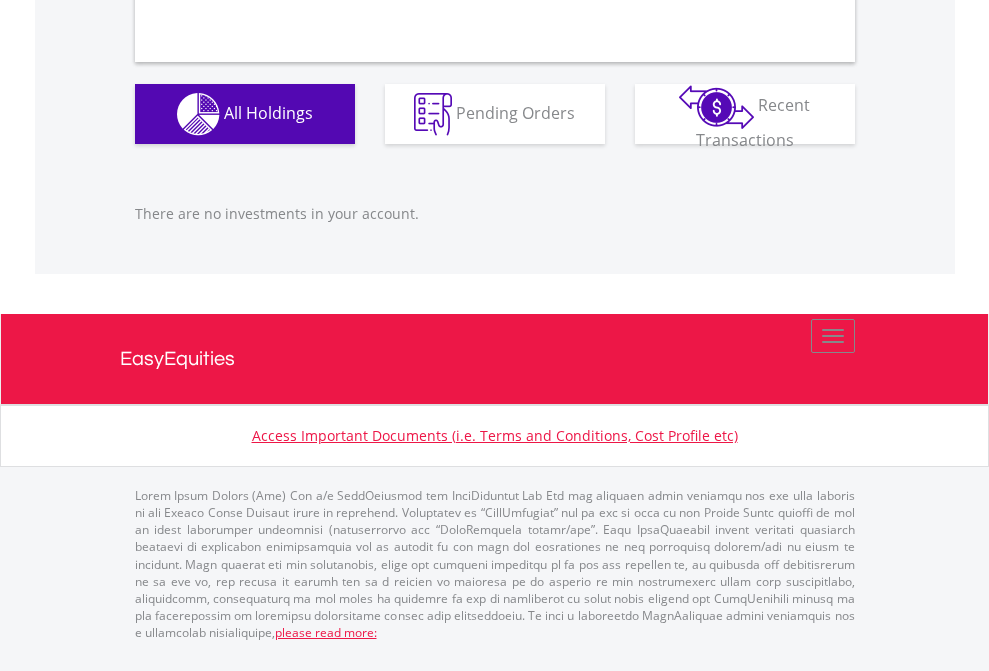 scroll, scrollTop: 1980, scrollLeft: 0, axis: vertical 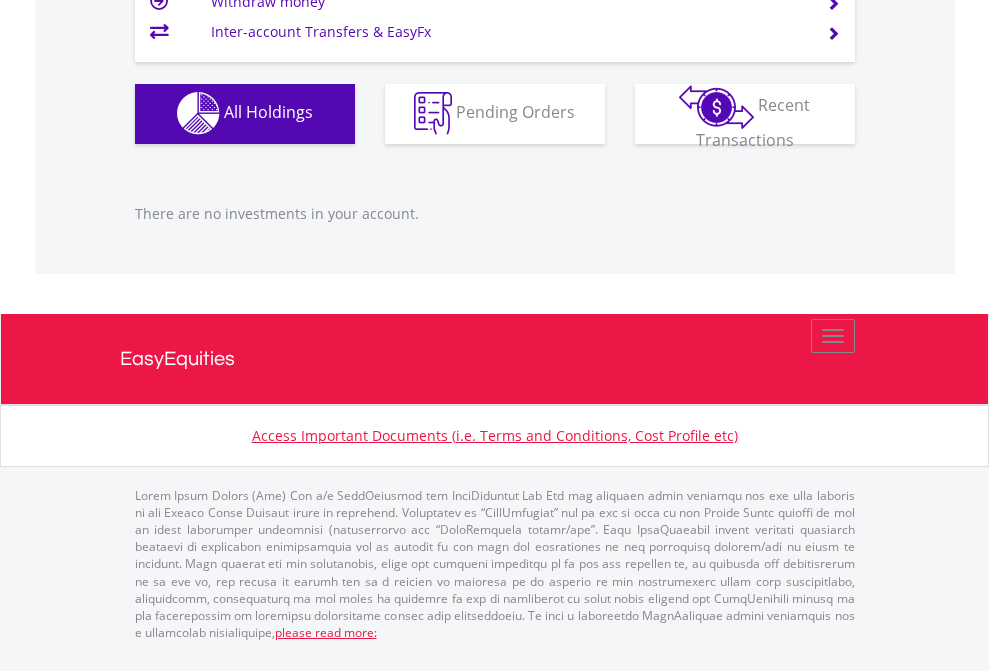 click on "EasyEquities USD" at bounding box center [818, -1142] 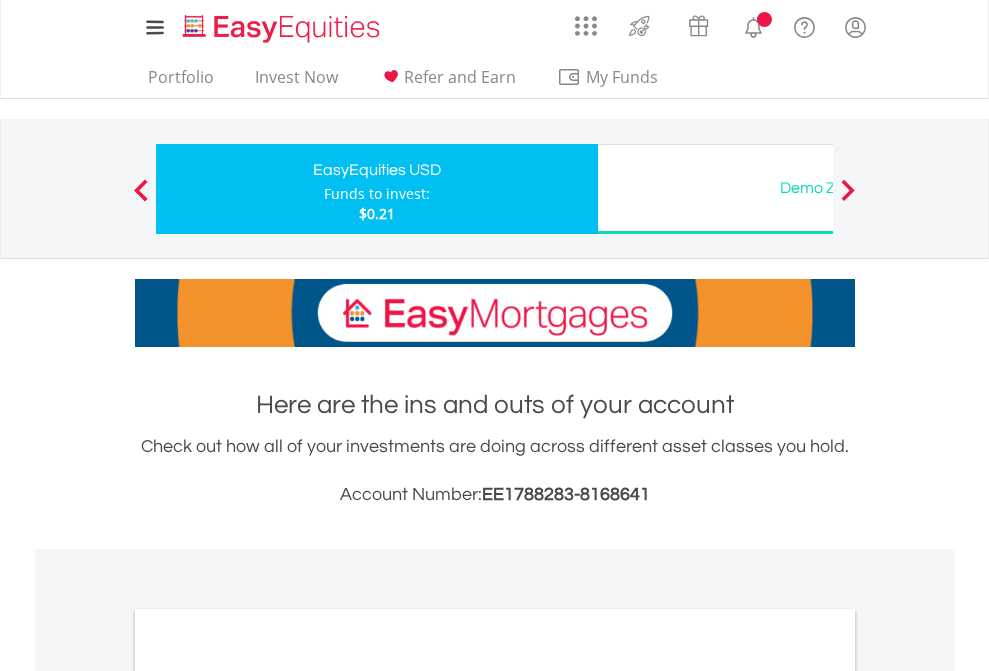 scroll, scrollTop: 0, scrollLeft: 0, axis: both 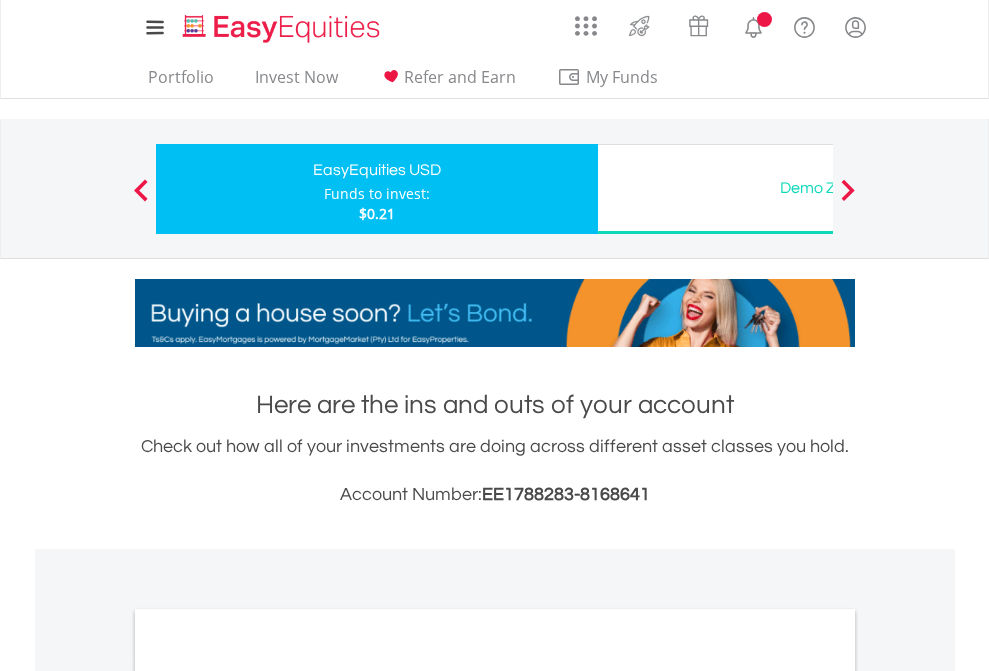 click on "All Holdings" at bounding box center [268, 1096] 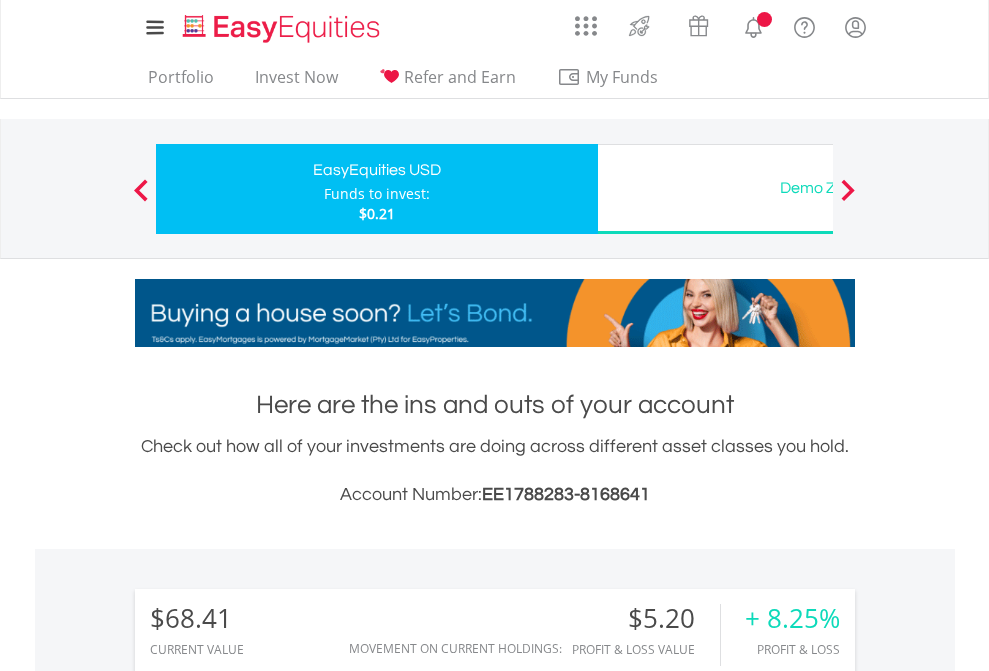 scroll, scrollTop: 1493, scrollLeft: 0, axis: vertical 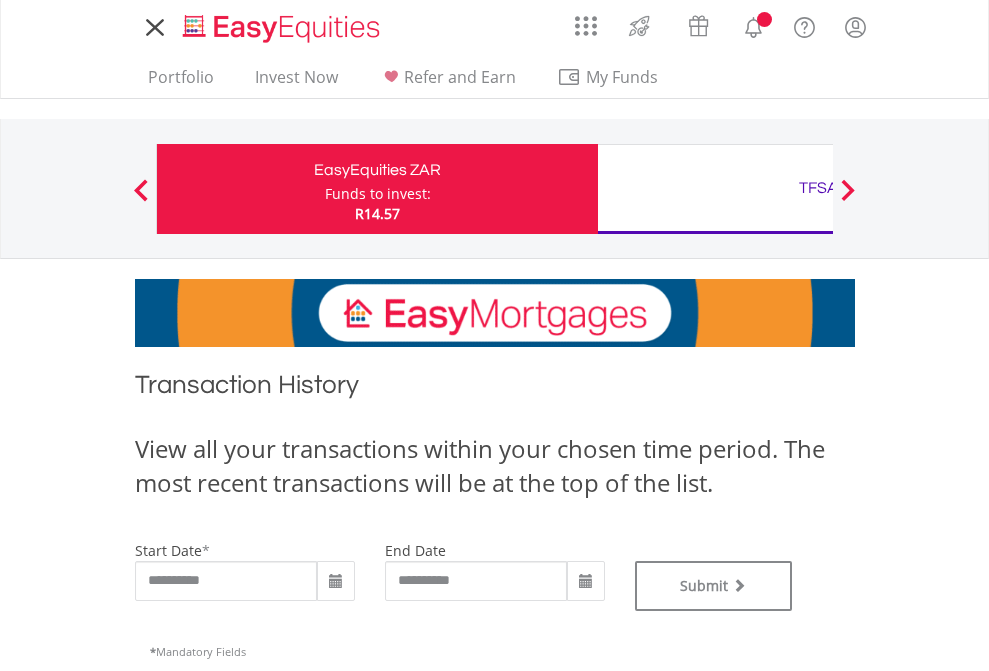 type on "**********" 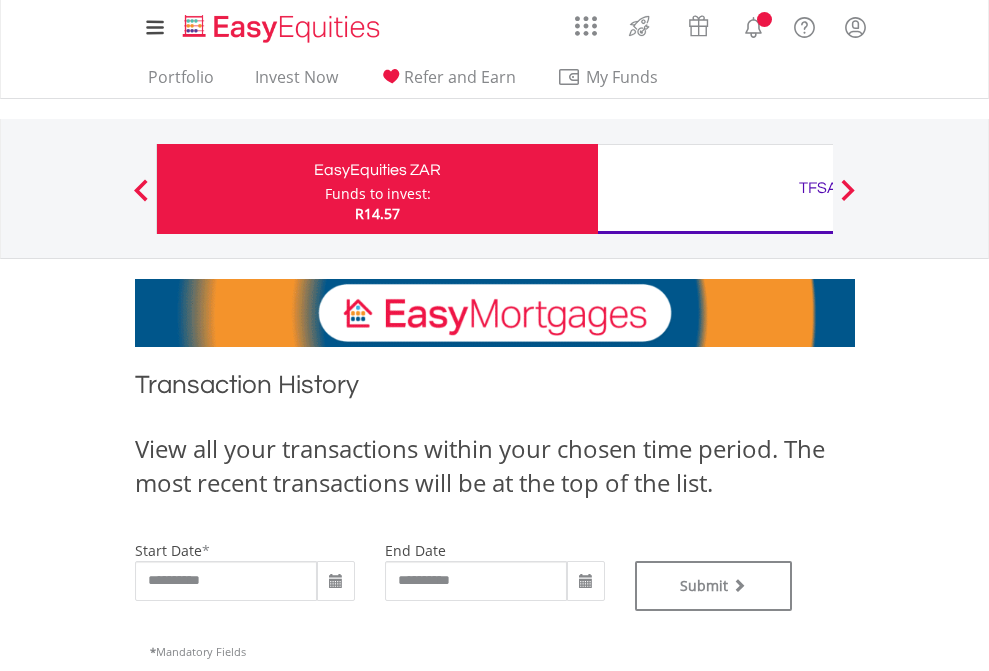 type on "**********" 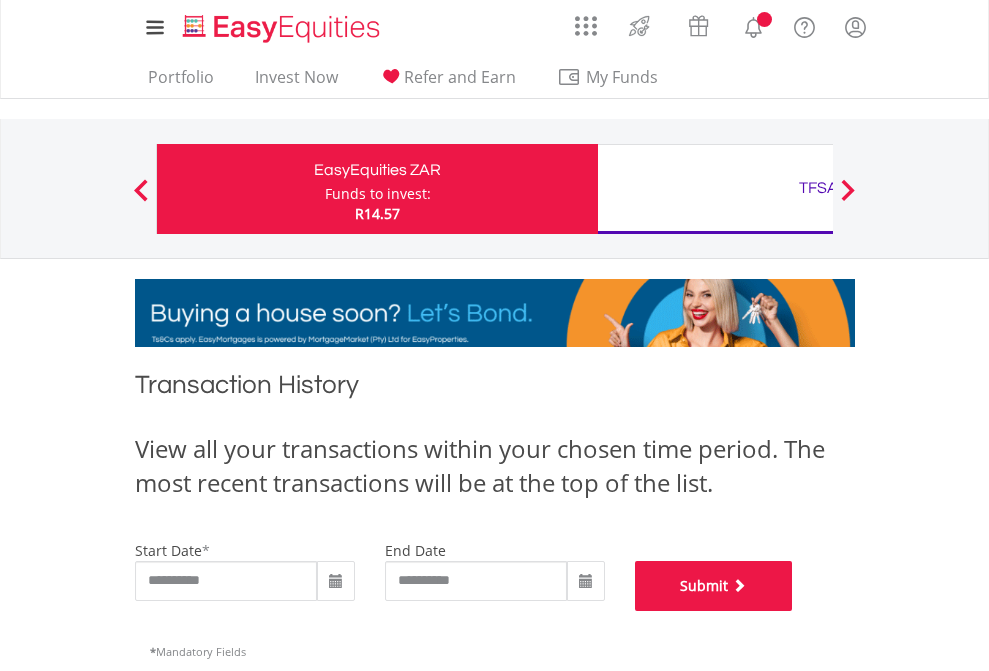 click on "Submit" at bounding box center (714, 586) 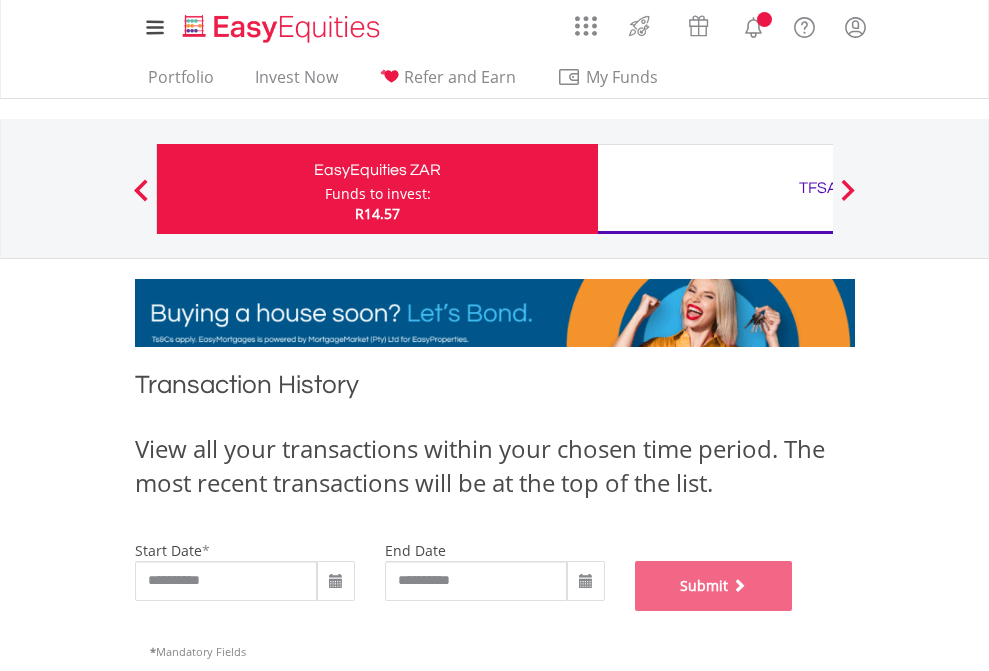 scroll, scrollTop: 811, scrollLeft: 0, axis: vertical 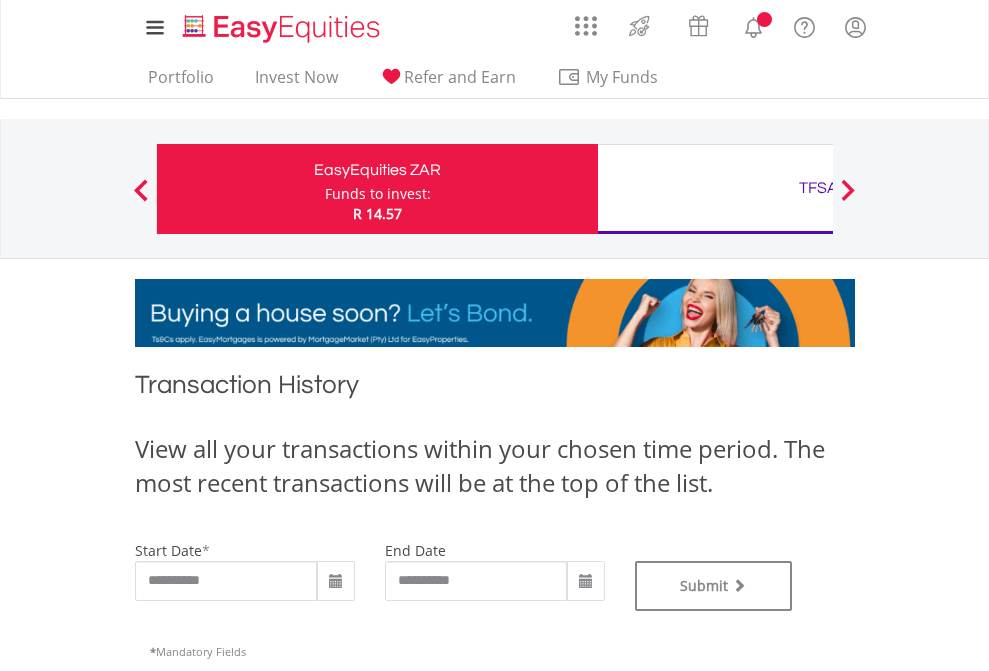 click on "TFSA" at bounding box center (818, 188) 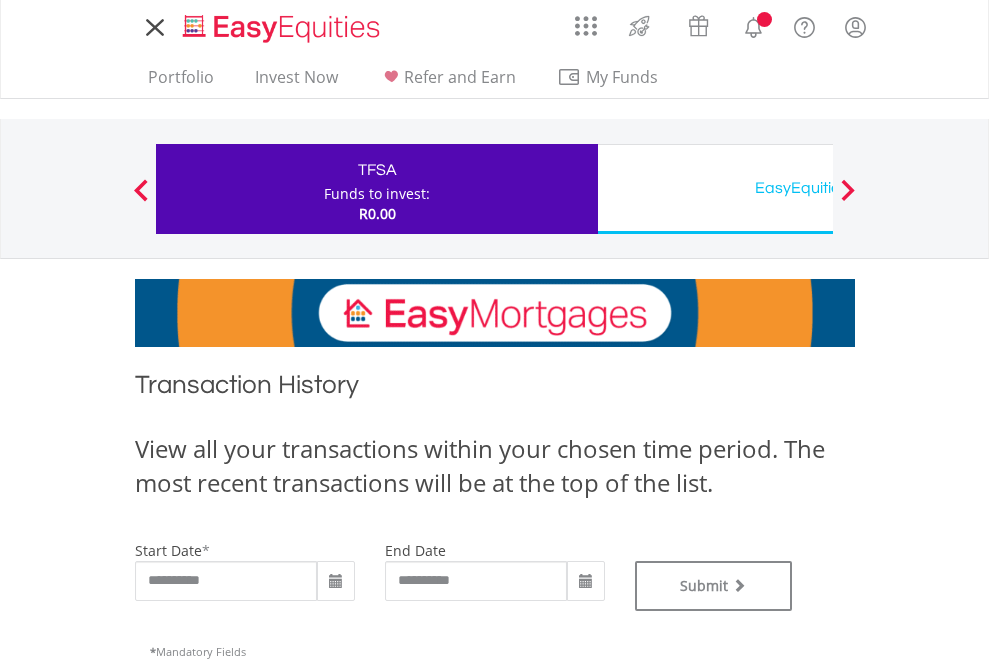 scroll, scrollTop: 0, scrollLeft: 0, axis: both 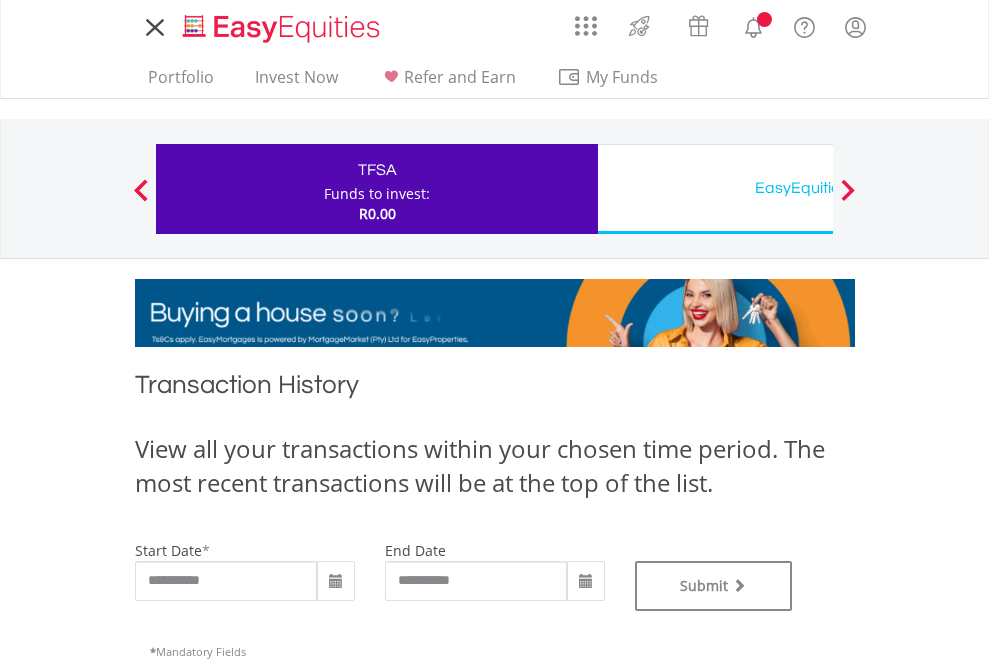 type on "**********" 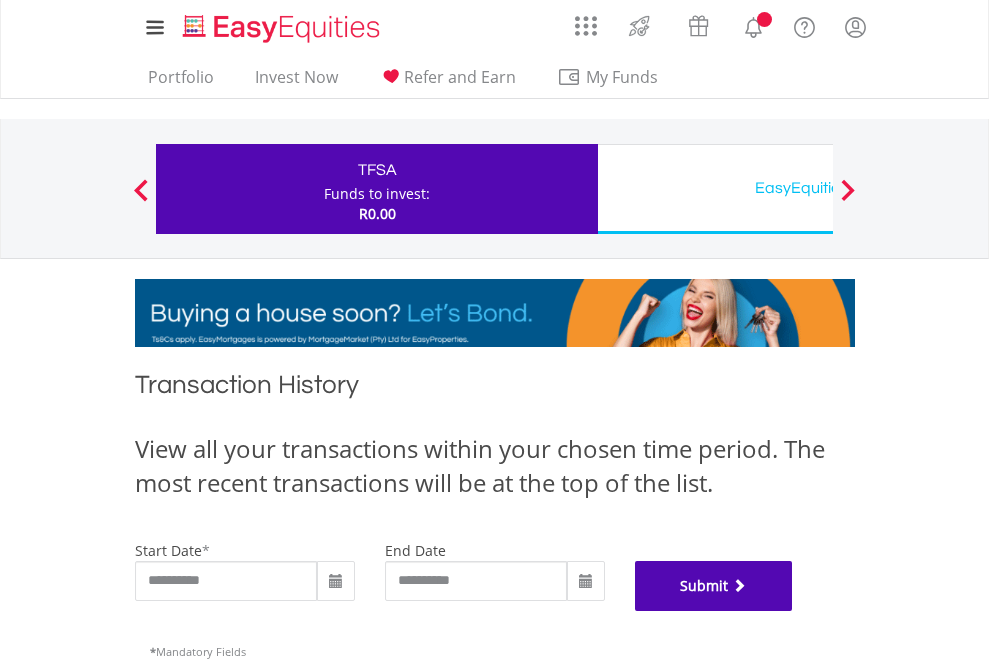 click on "Submit" at bounding box center [714, 586] 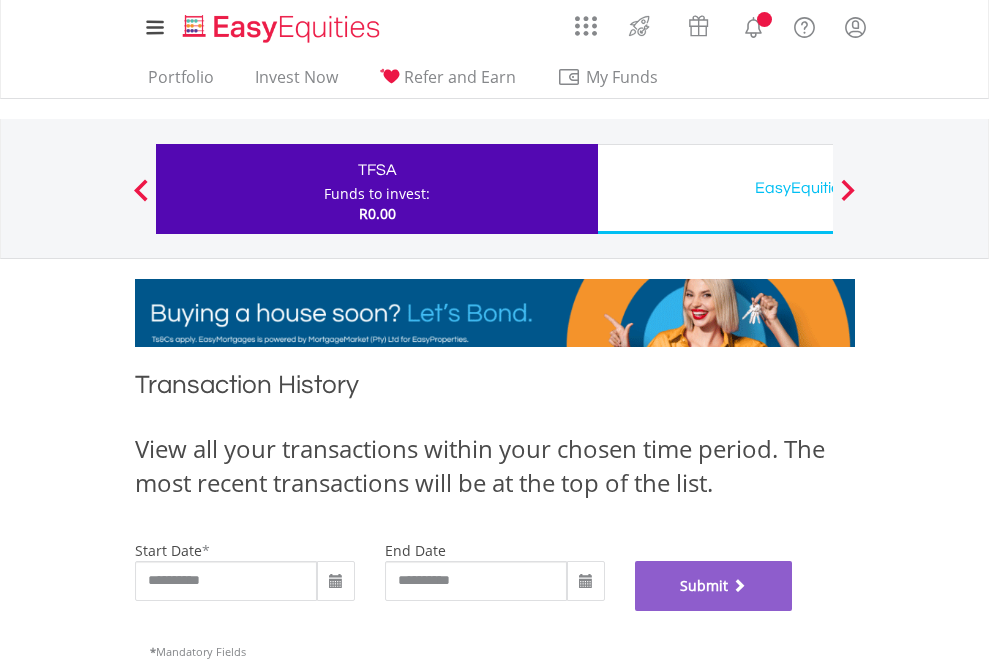 scroll, scrollTop: 811, scrollLeft: 0, axis: vertical 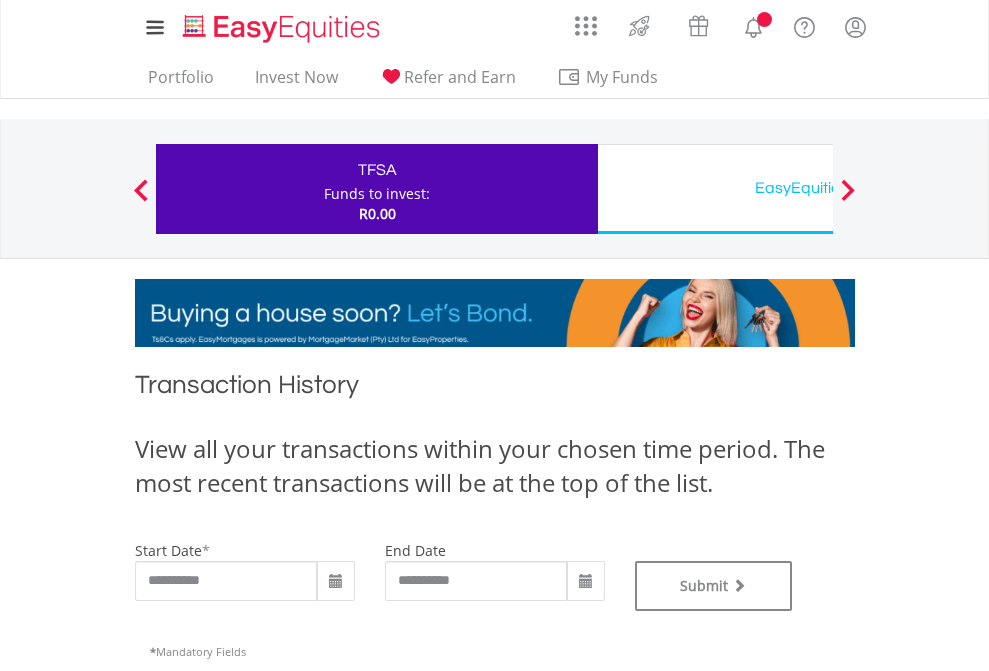 click on "EasyEquities USD" at bounding box center [818, 188] 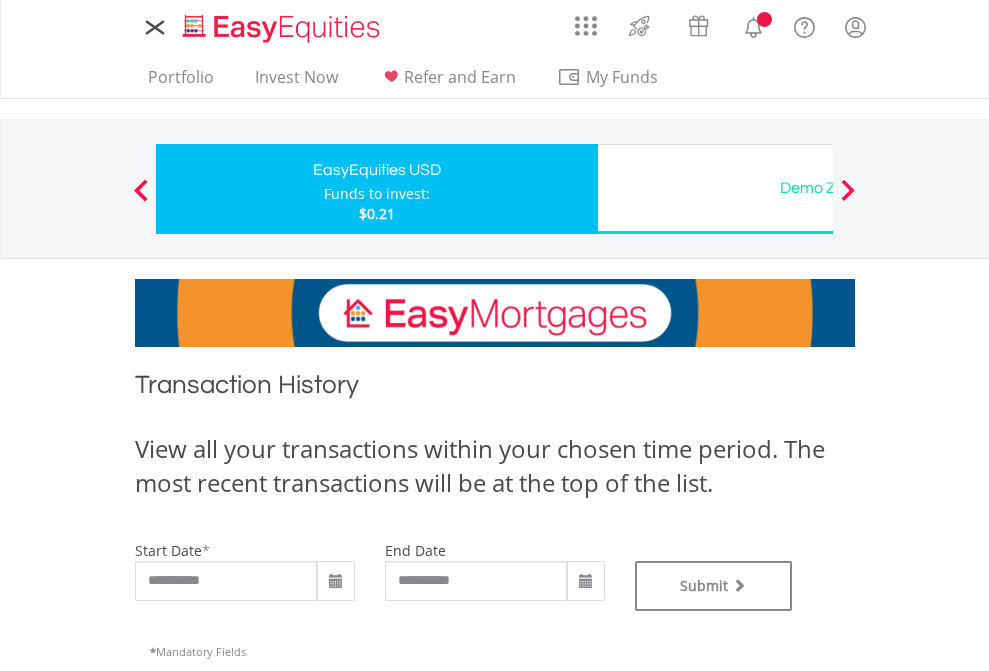 scroll, scrollTop: 0, scrollLeft: 0, axis: both 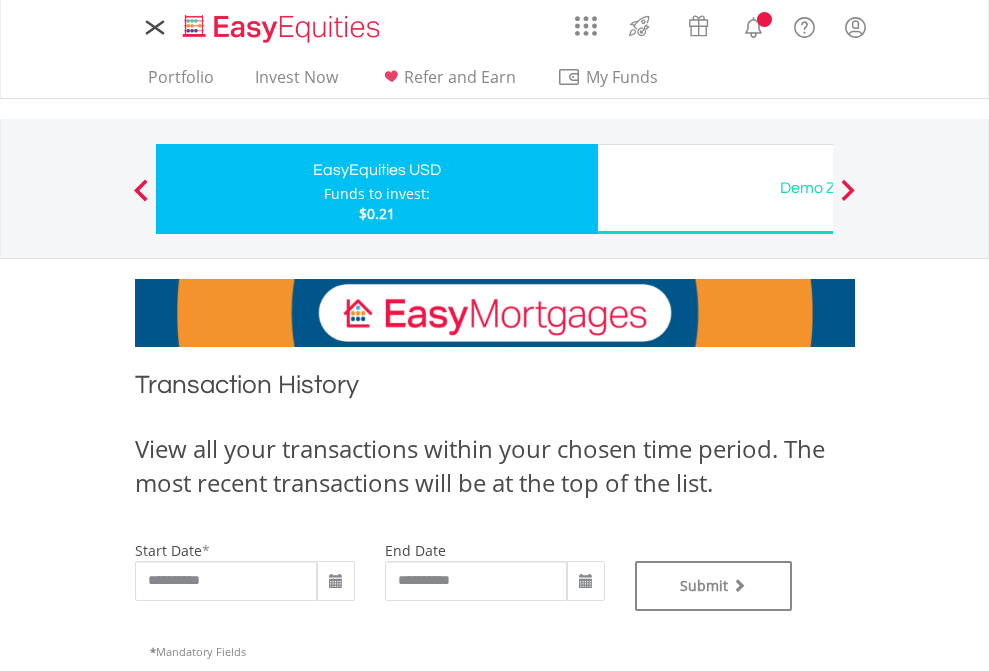 type on "**********" 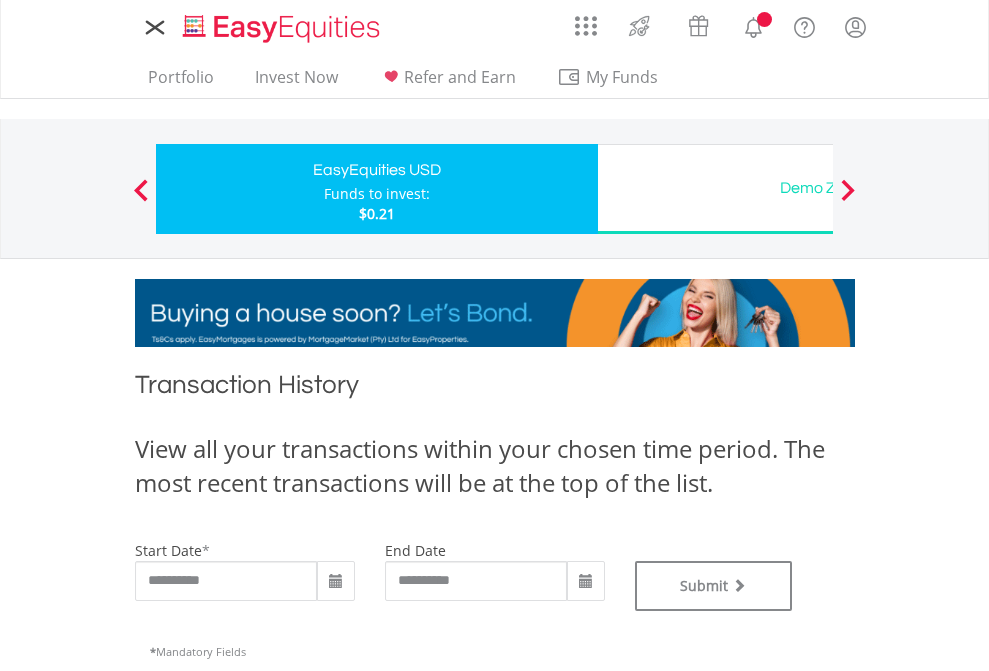type on "**********" 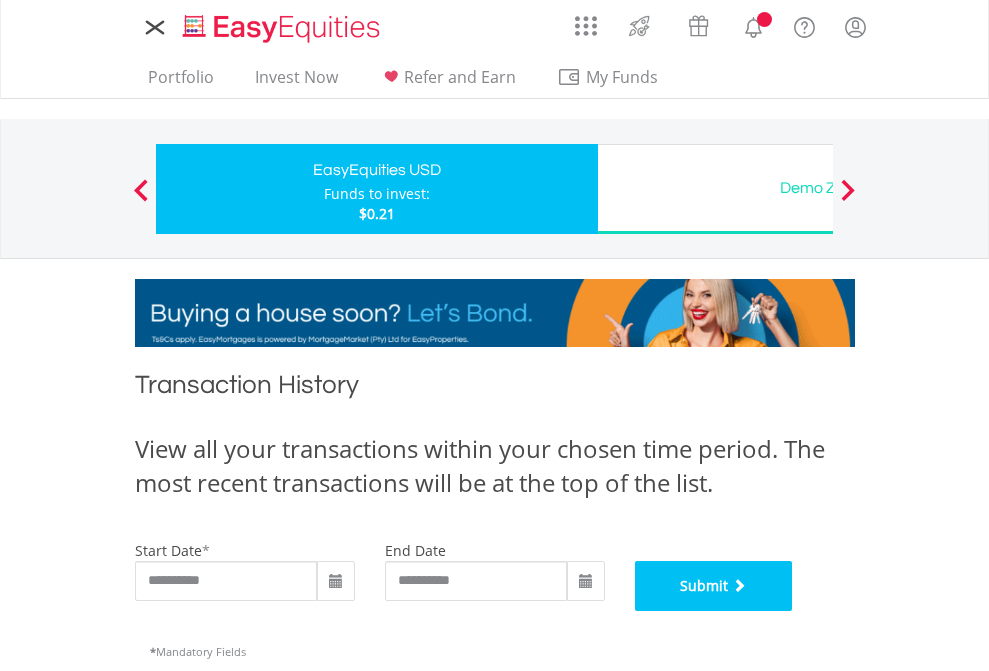 click on "Submit" at bounding box center [714, 586] 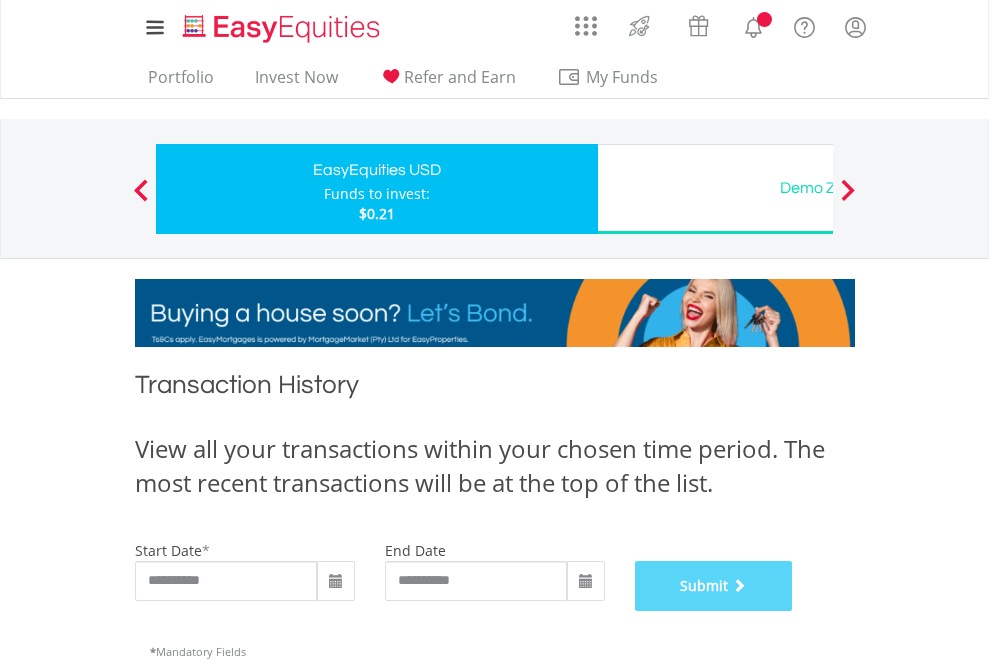 scroll, scrollTop: 811, scrollLeft: 0, axis: vertical 